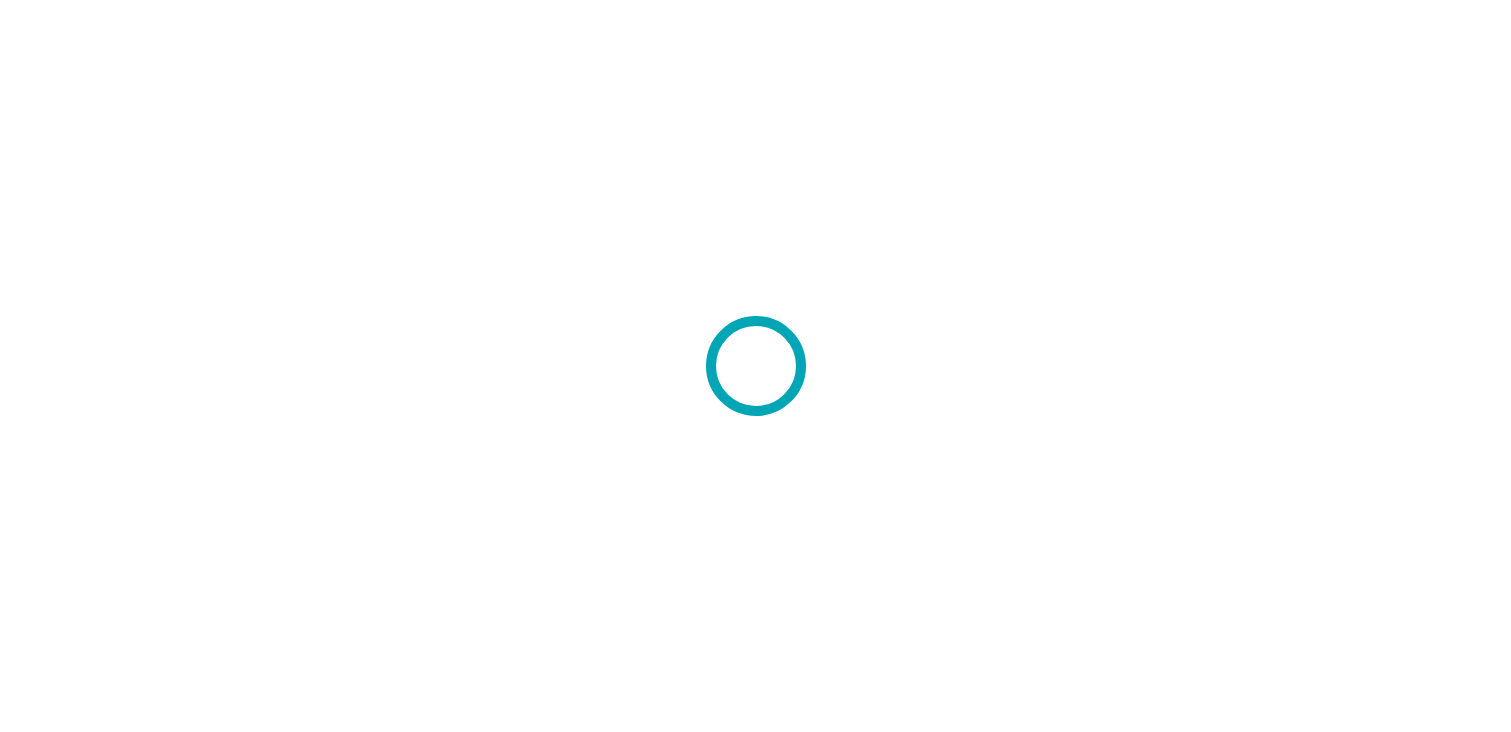 scroll, scrollTop: 0, scrollLeft: 0, axis: both 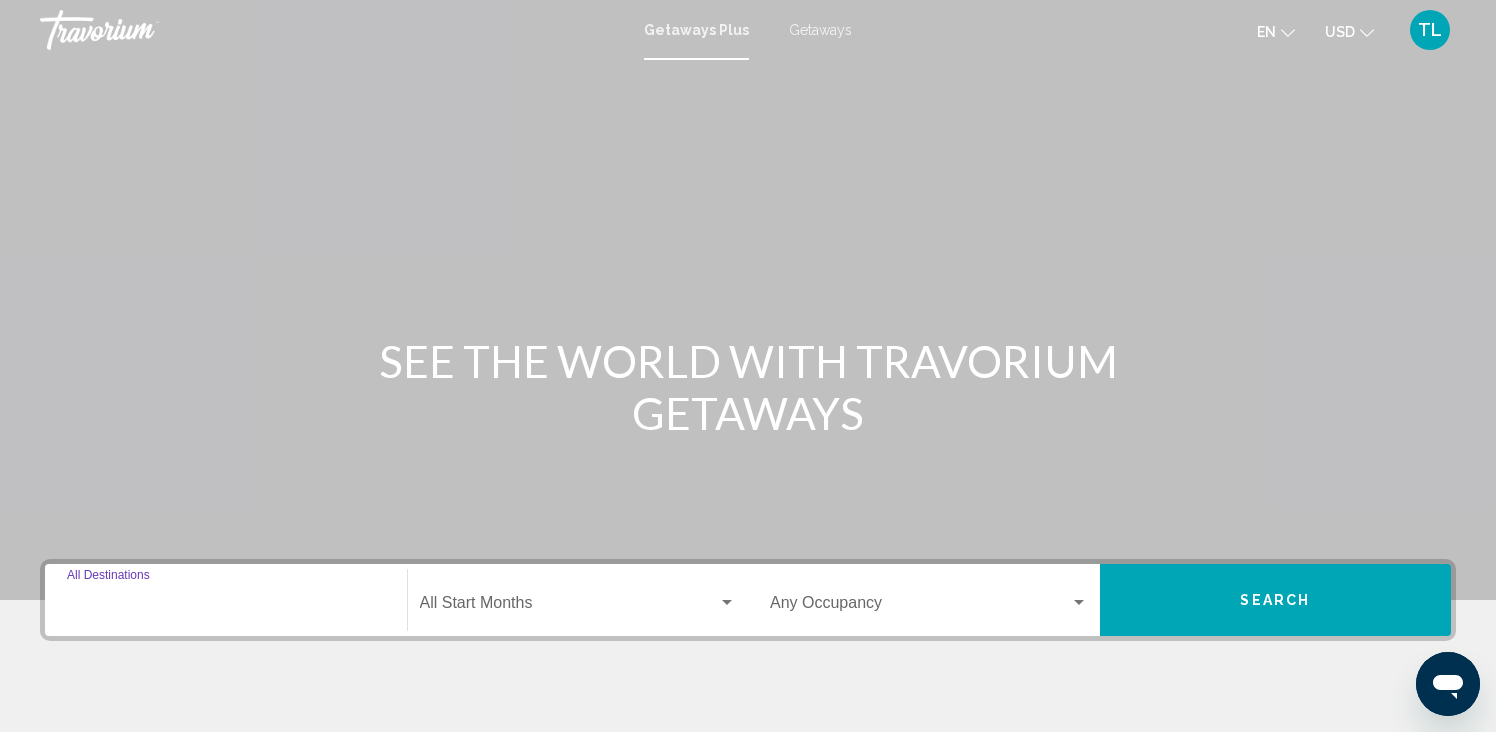 click on "Destination All Destinations" at bounding box center (226, 607) 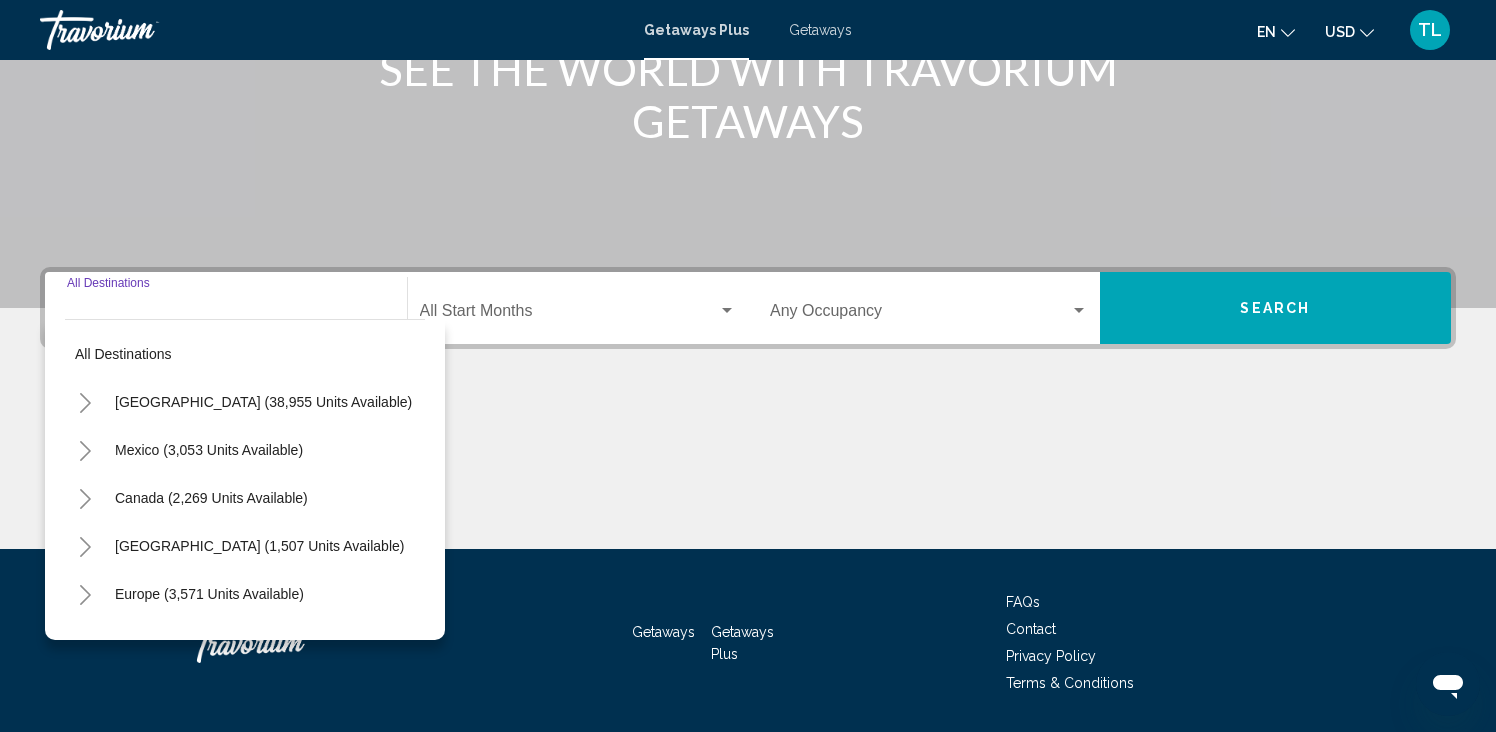 scroll, scrollTop: 353, scrollLeft: 0, axis: vertical 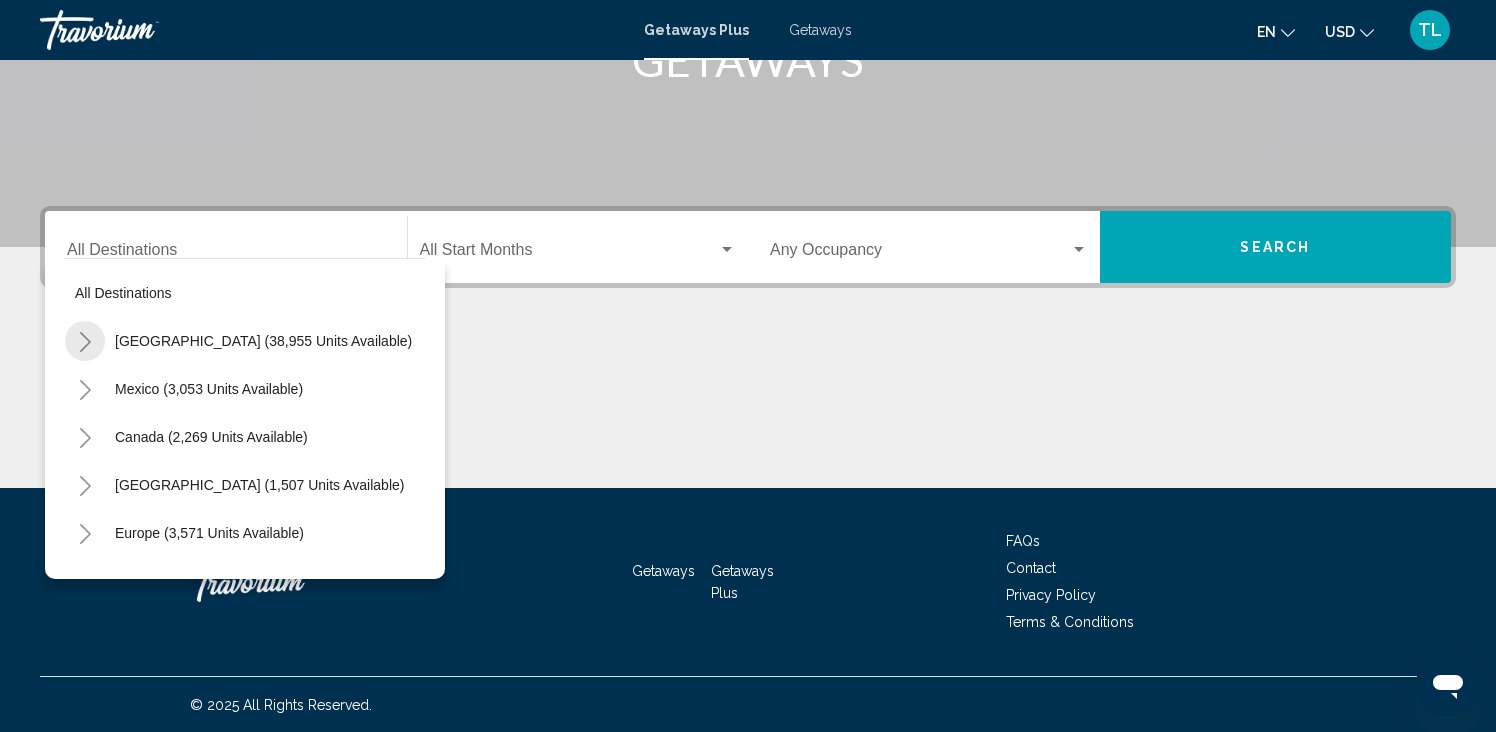 click 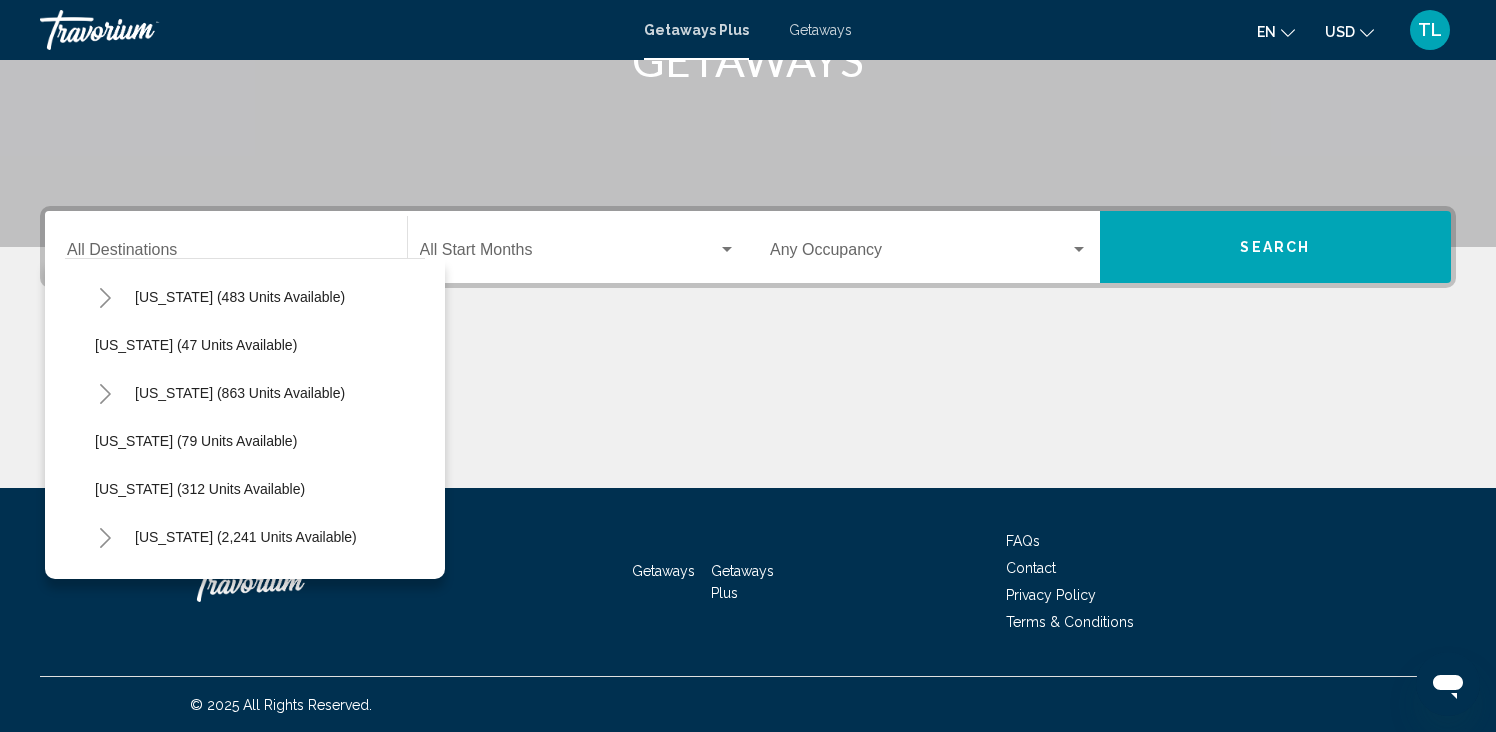 scroll, scrollTop: 596, scrollLeft: 0, axis: vertical 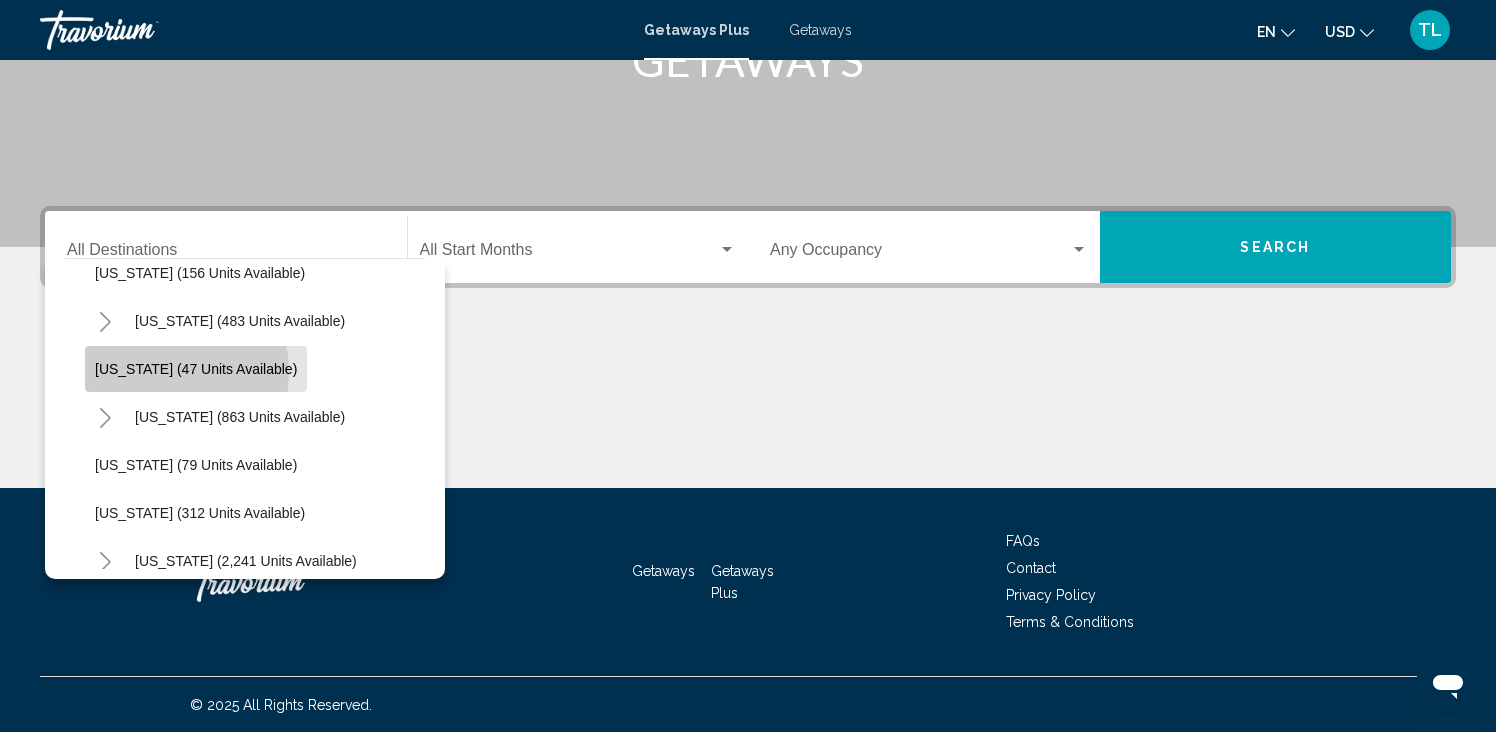 click on "[US_STATE] (47 units available)" 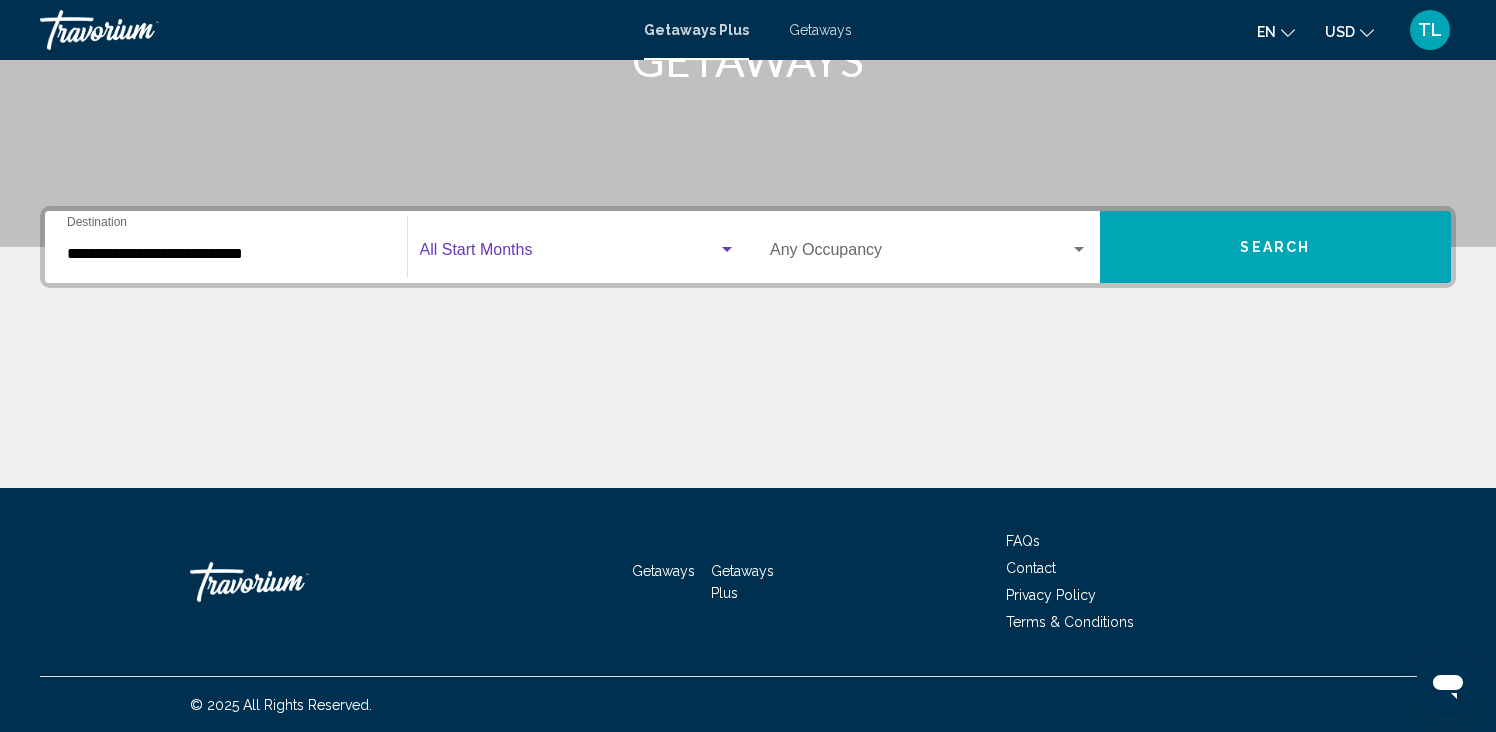 click at bounding box center [727, 250] 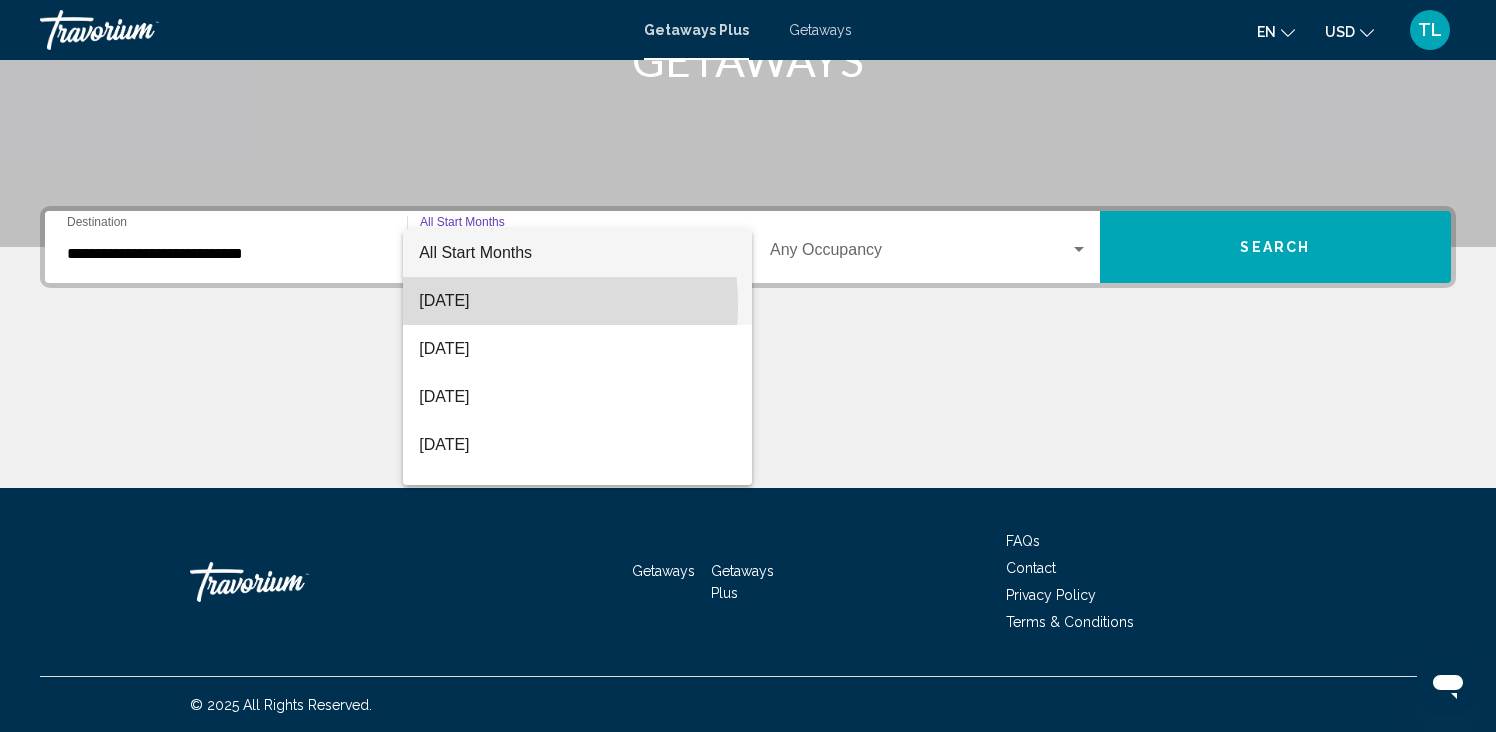 click on "[DATE]" at bounding box center (577, 301) 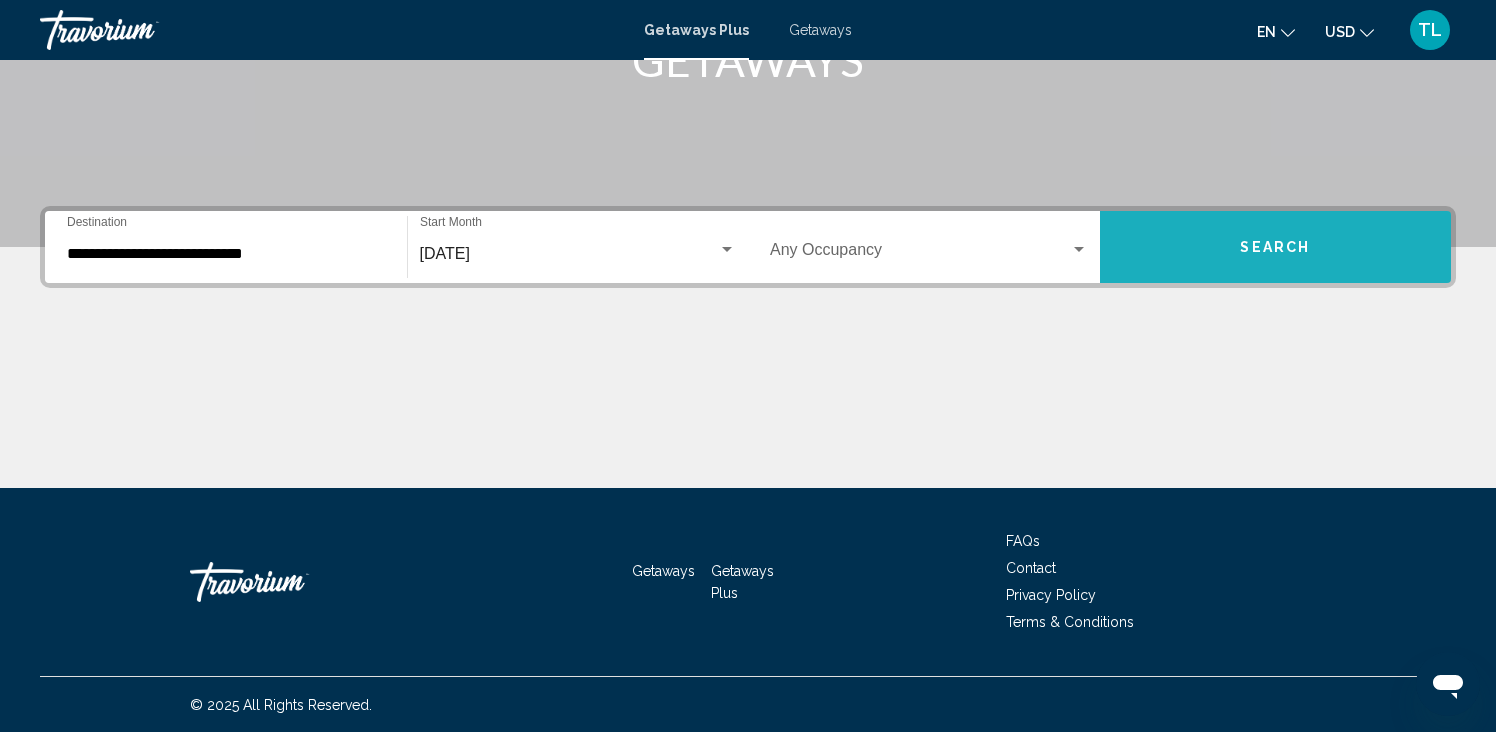 click on "Search" at bounding box center [1276, 247] 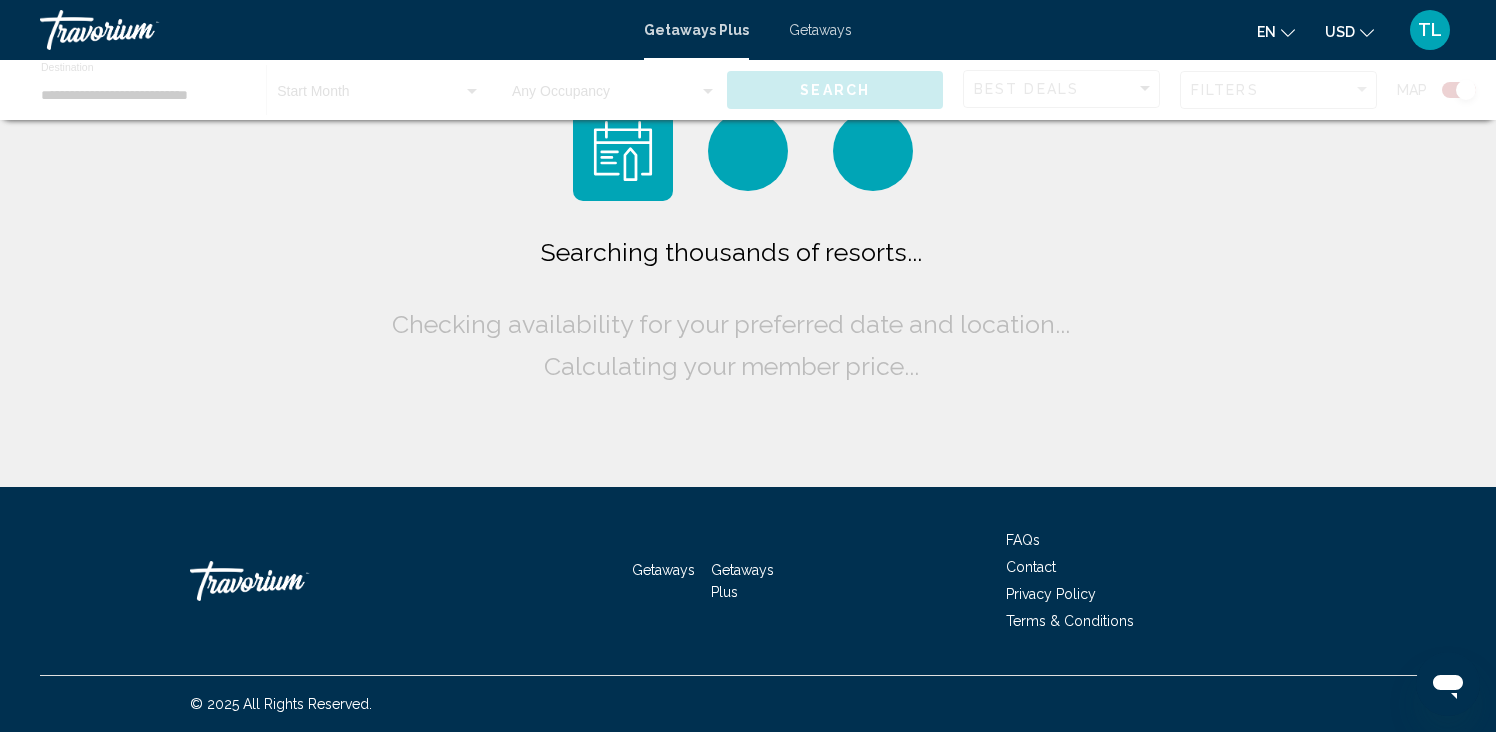 scroll, scrollTop: 0, scrollLeft: 0, axis: both 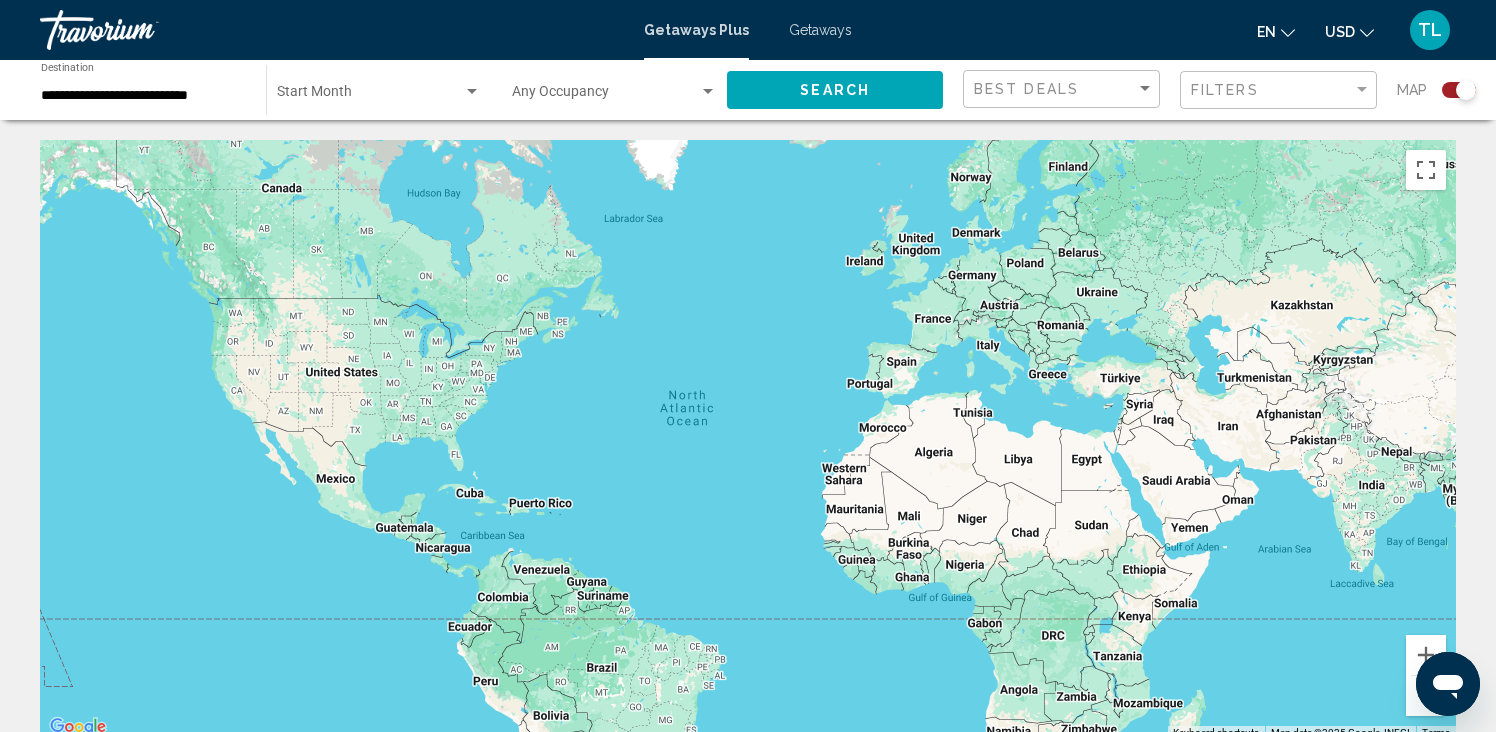 click on "Start Month All Start Months" 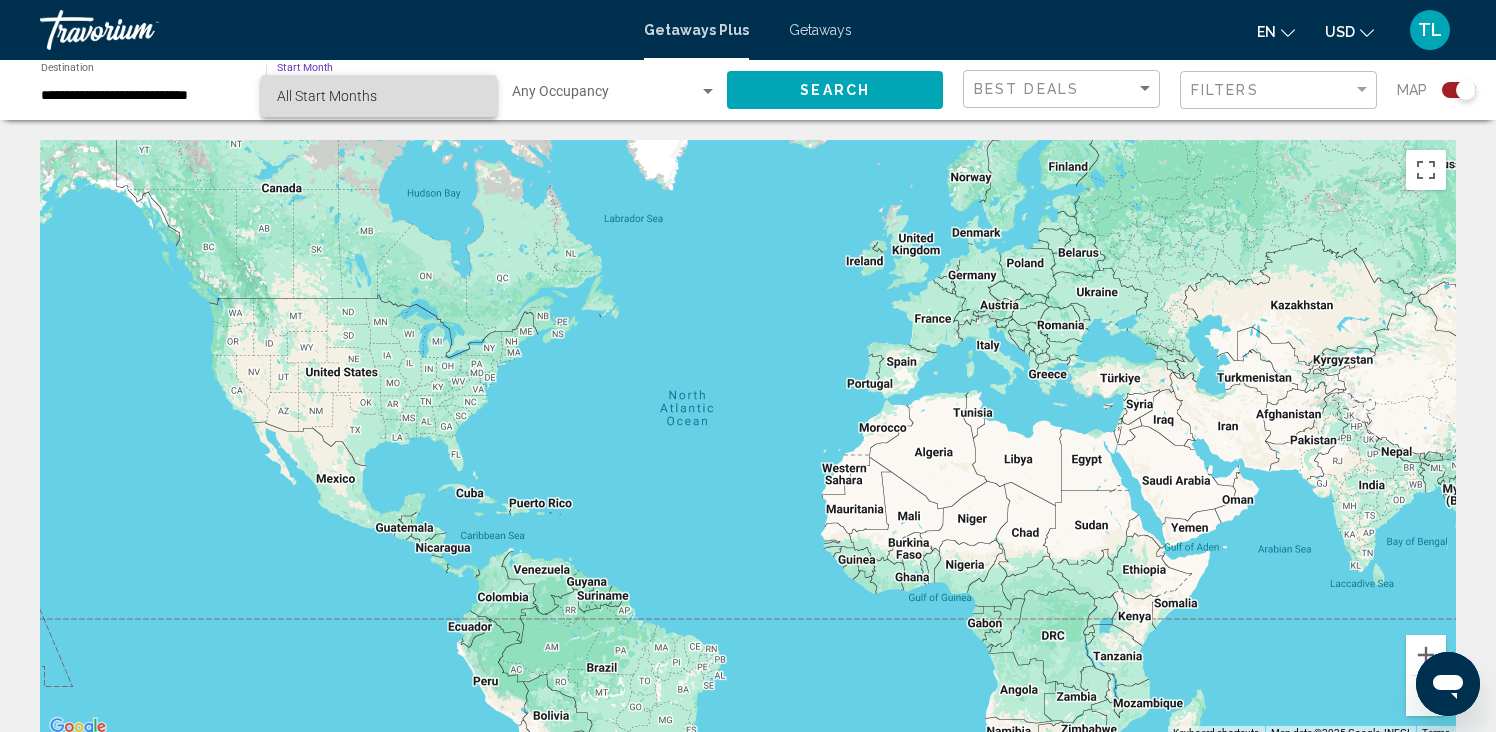 click on "All Start Months" at bounding box center [327, 96] 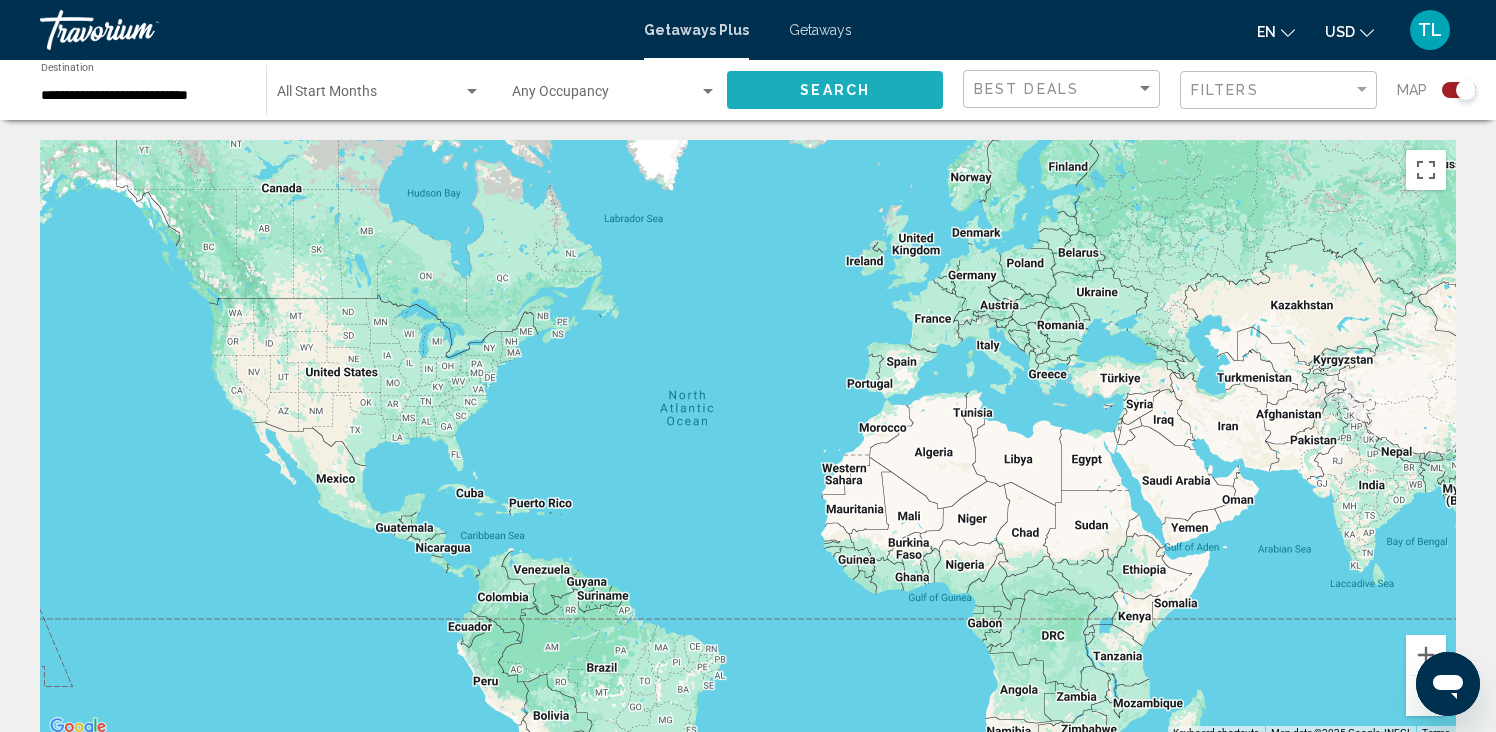 click on "Search" 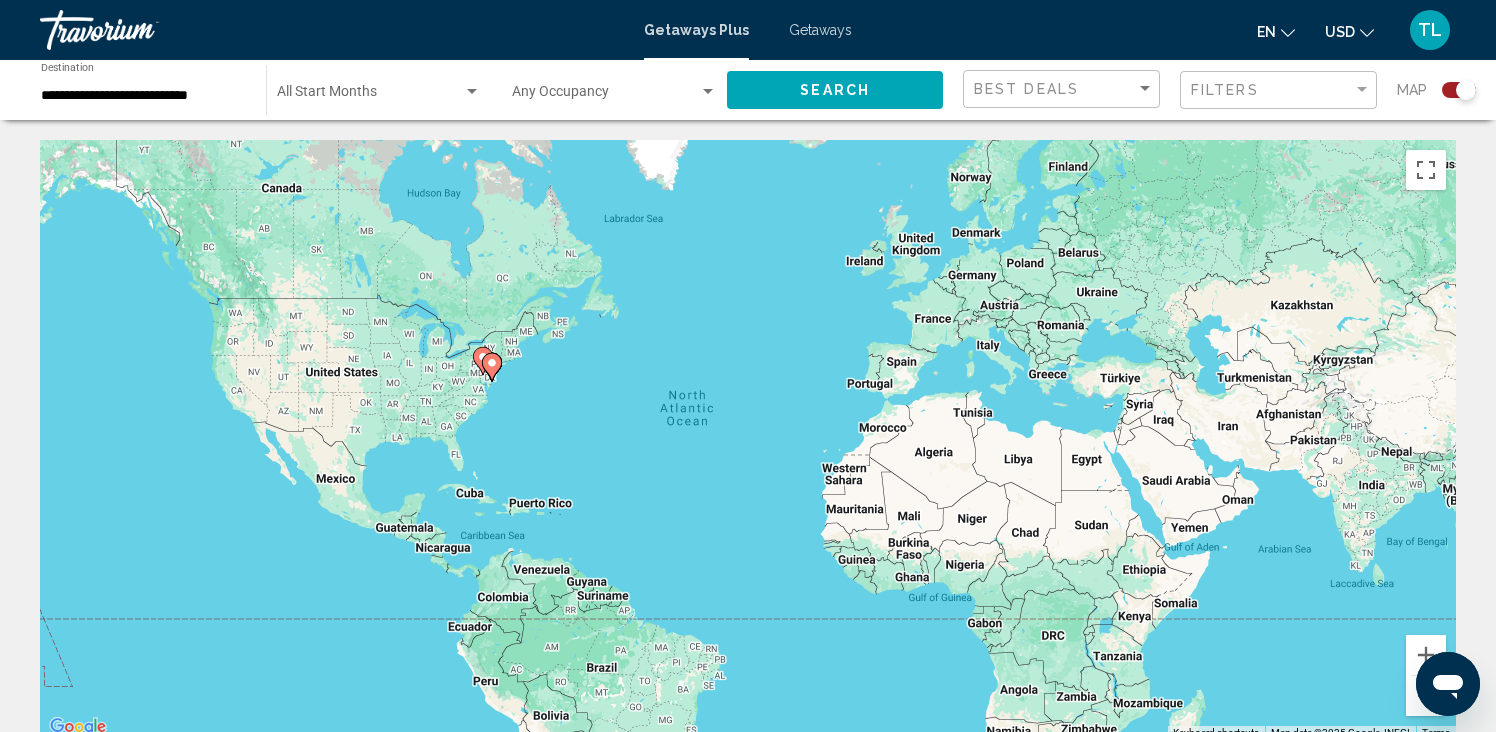 scroll, scrollTop: 23, scrollLeft: 0, axis: vertical 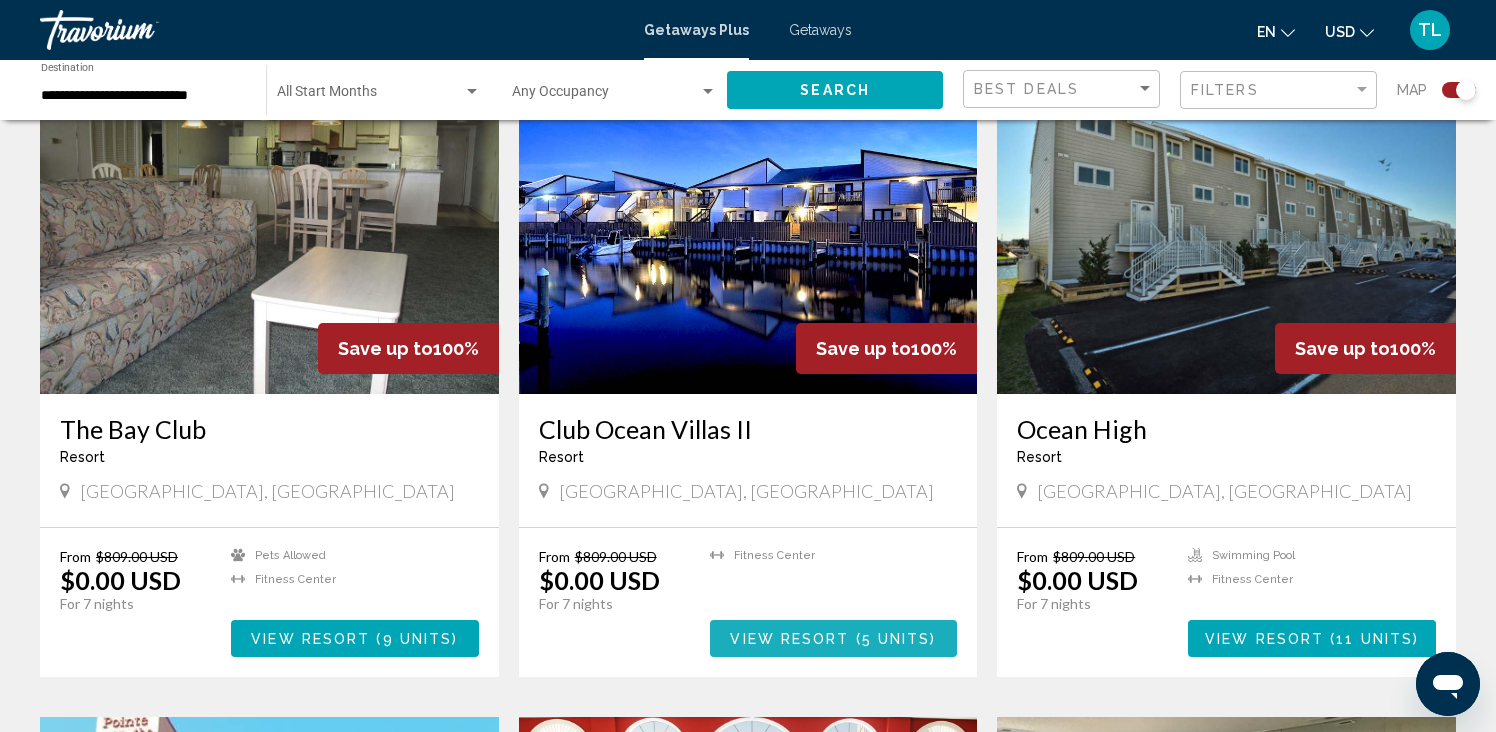 click on "View Resort" at bounding box center (789, 639) 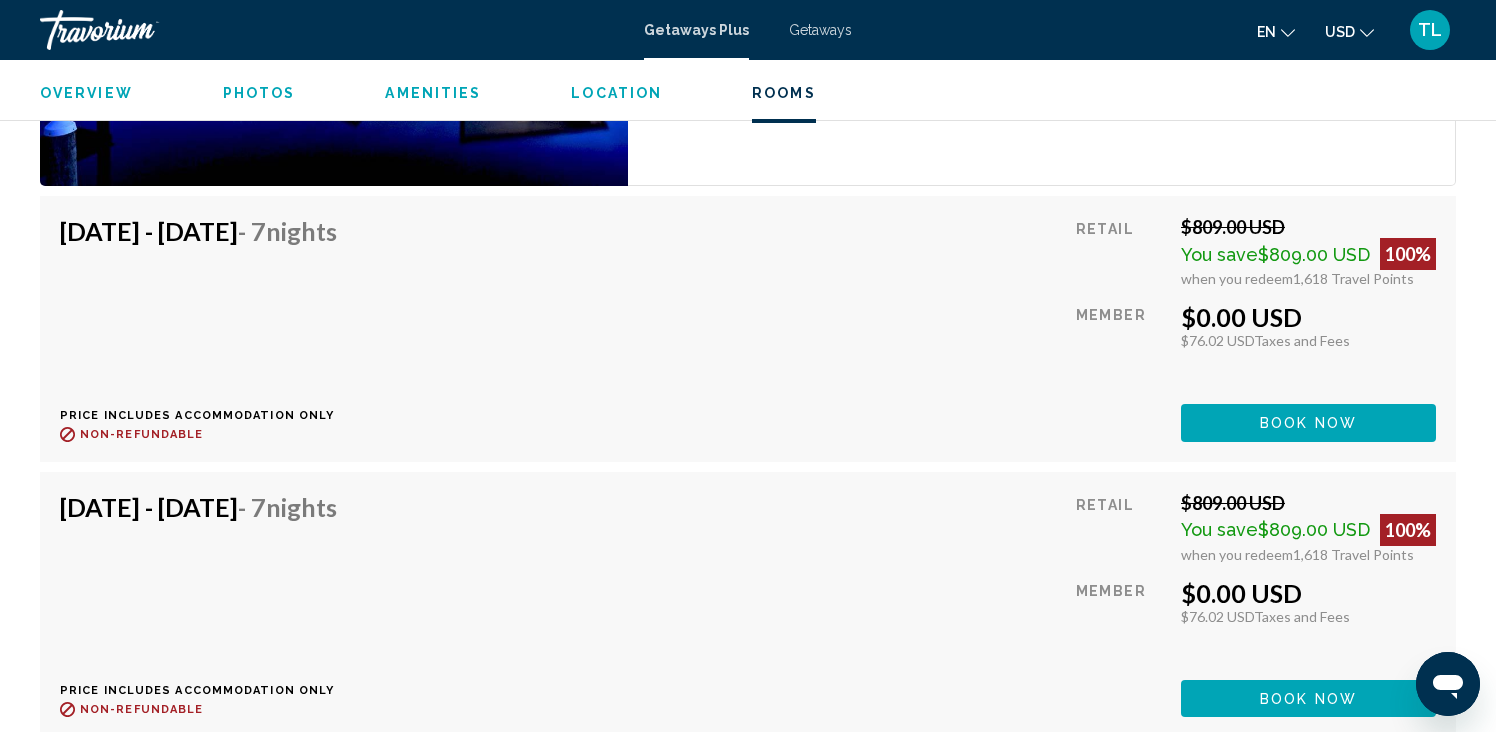 scroll, scrollTop: 3120, scrollLeft: 0, axis: vertical 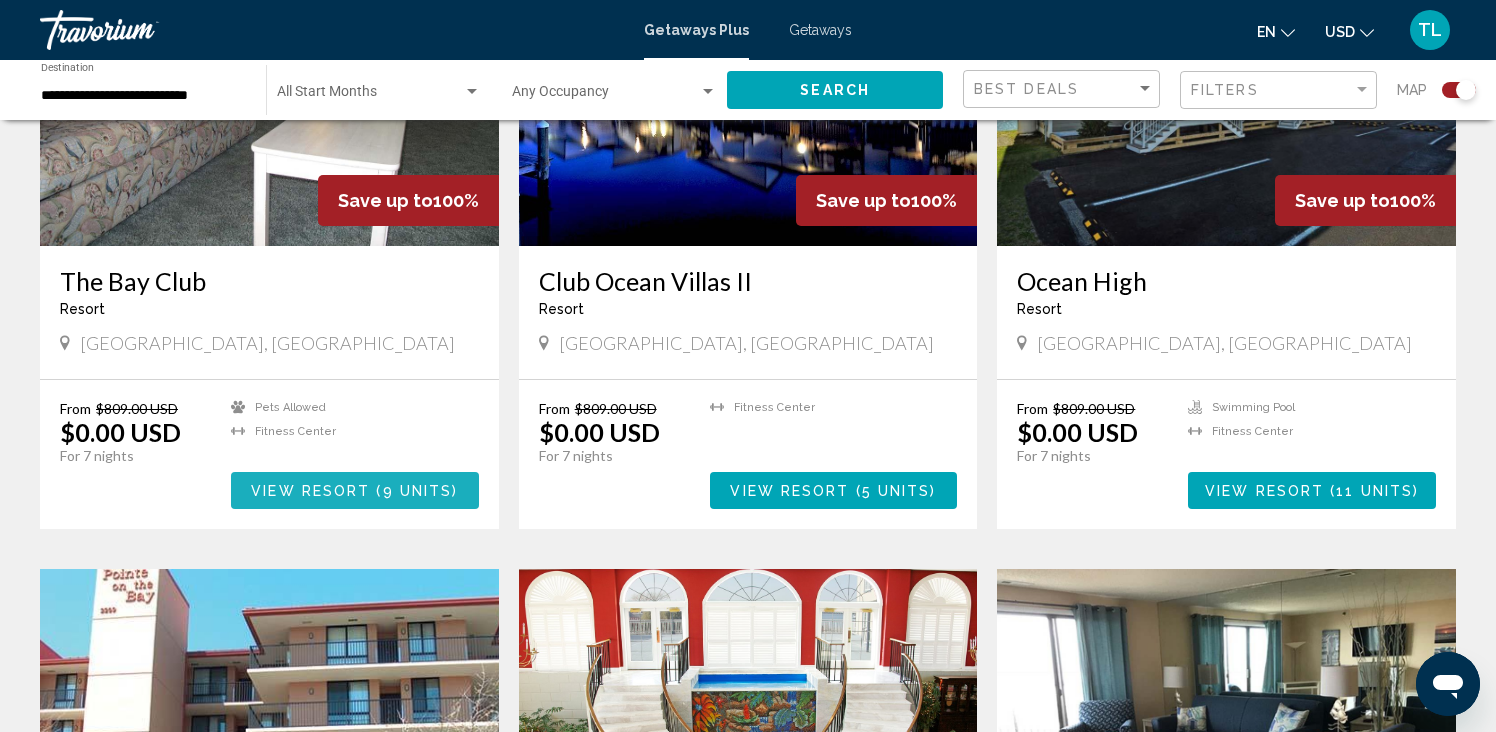 click on "( 9 units )" at bounding box center [414, 491] 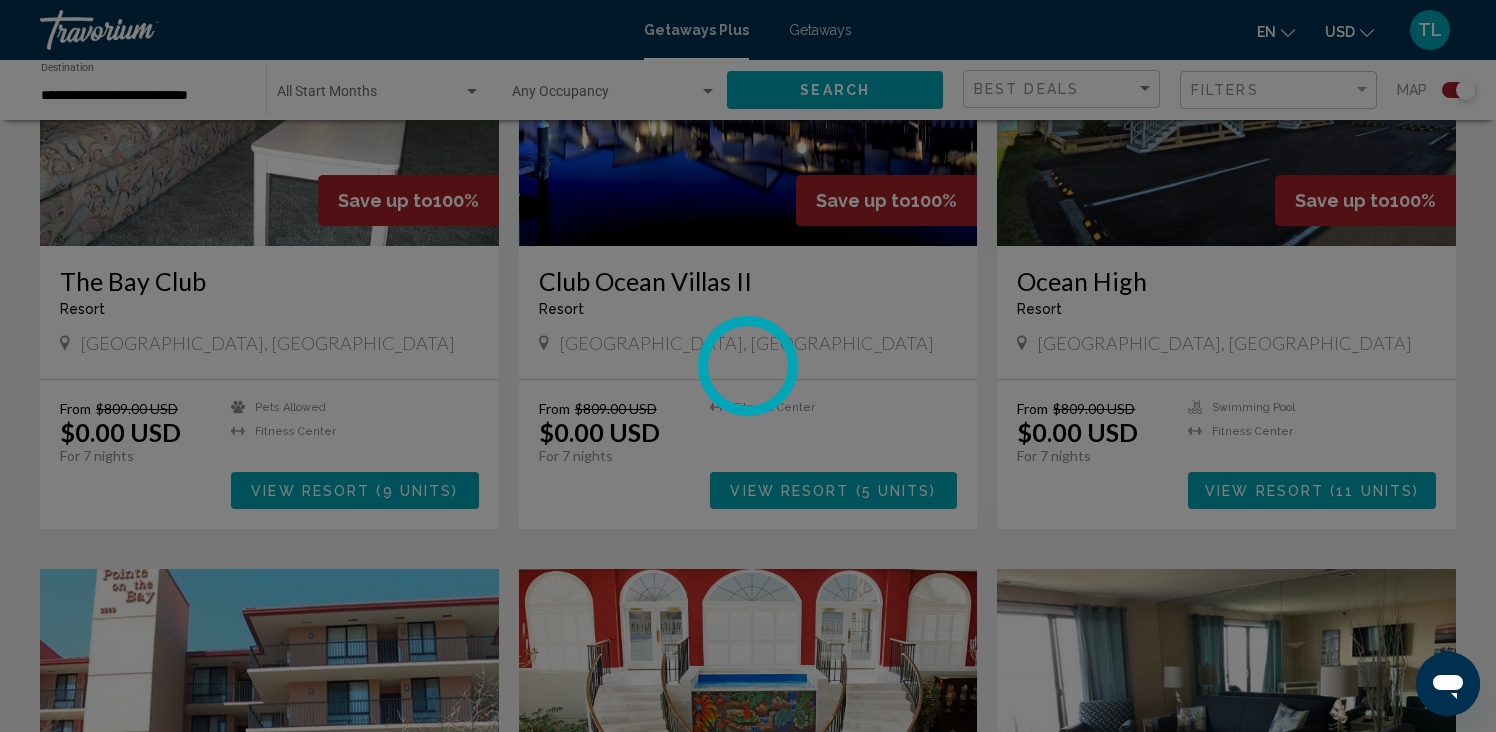 scroll, scrollTop: 0, scrollLeft: 0, axis: both 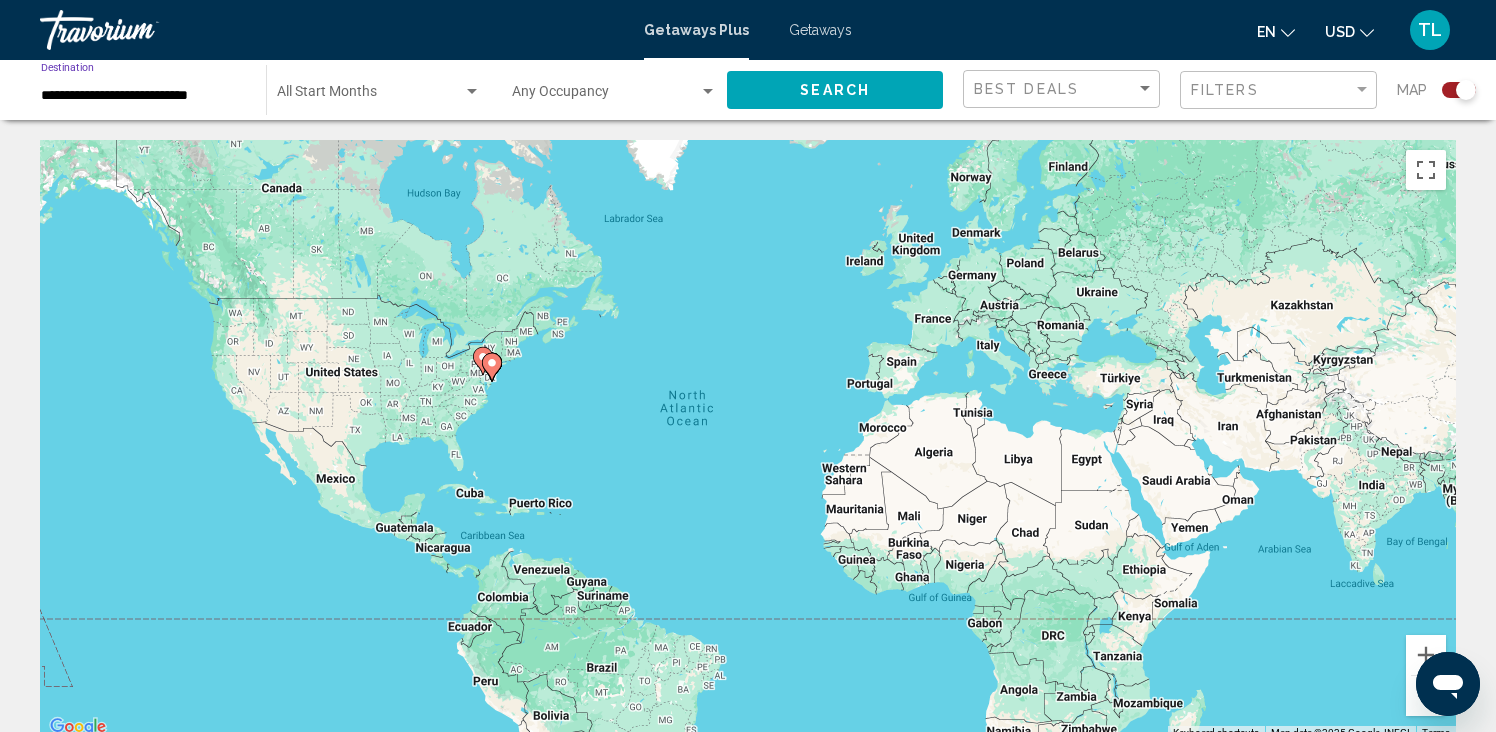 click on "**********" at bounding box center (143, 96) 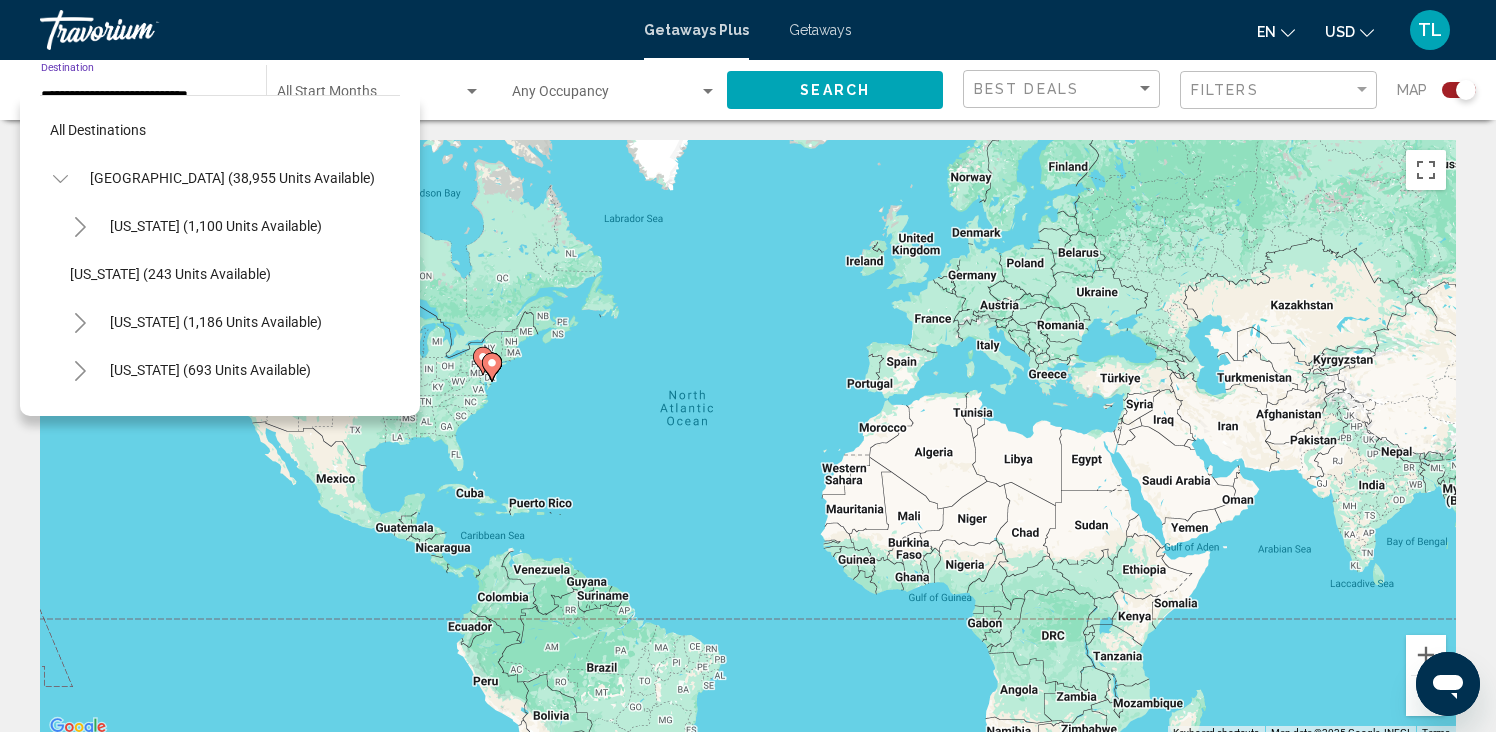 scroll, scrollTop: 558, scrollLeft: 0, axis: vertical 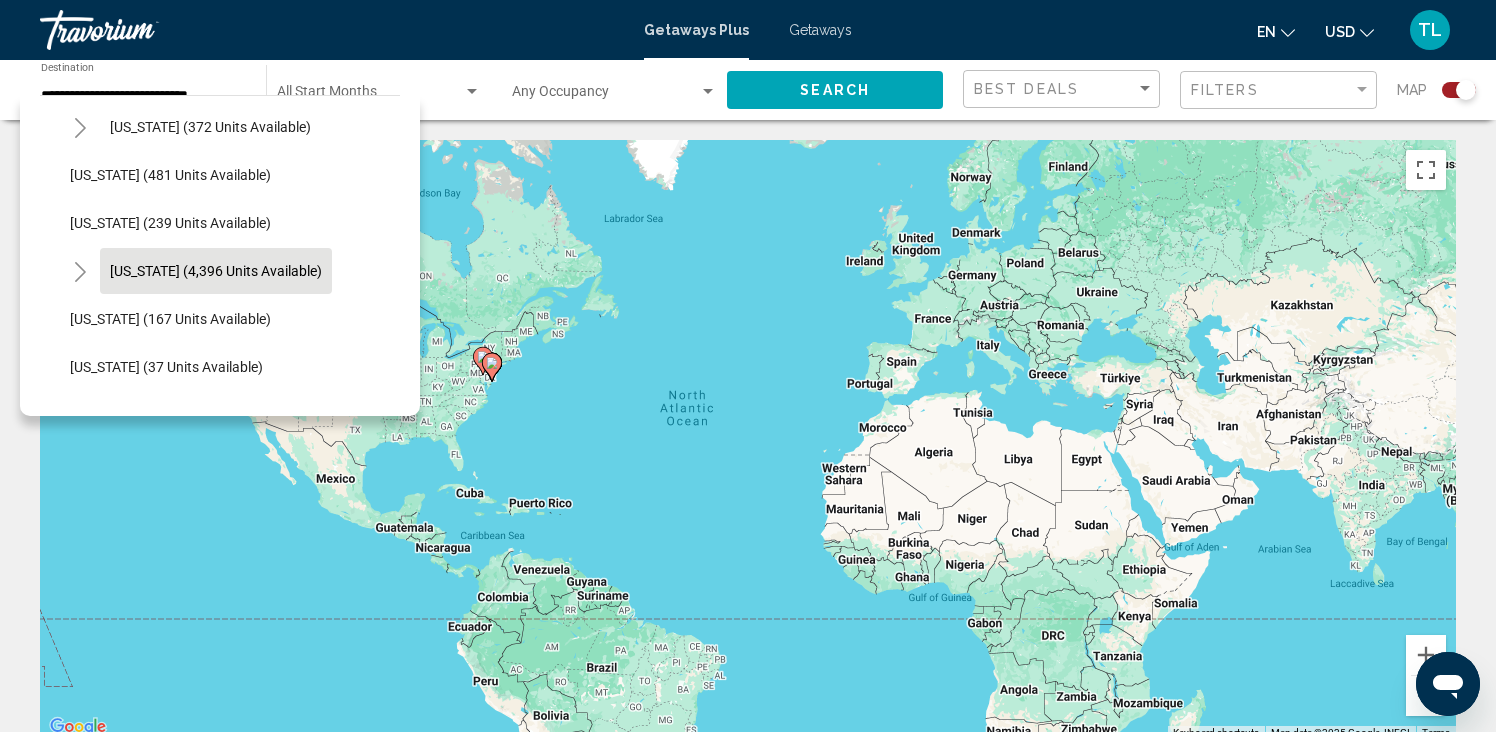 click on "[US_STATE] (4,396 units available)" 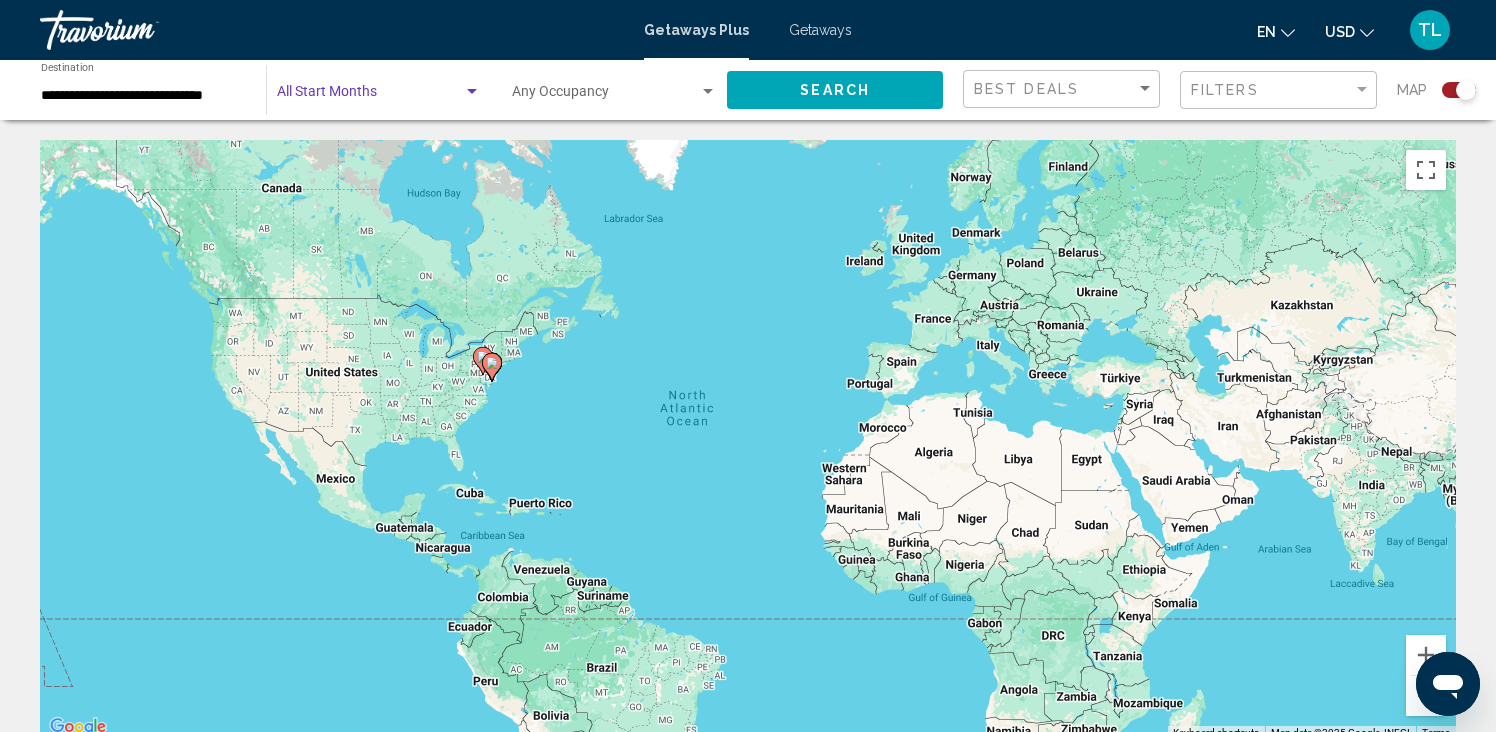 click at bounding box center [472, 92] 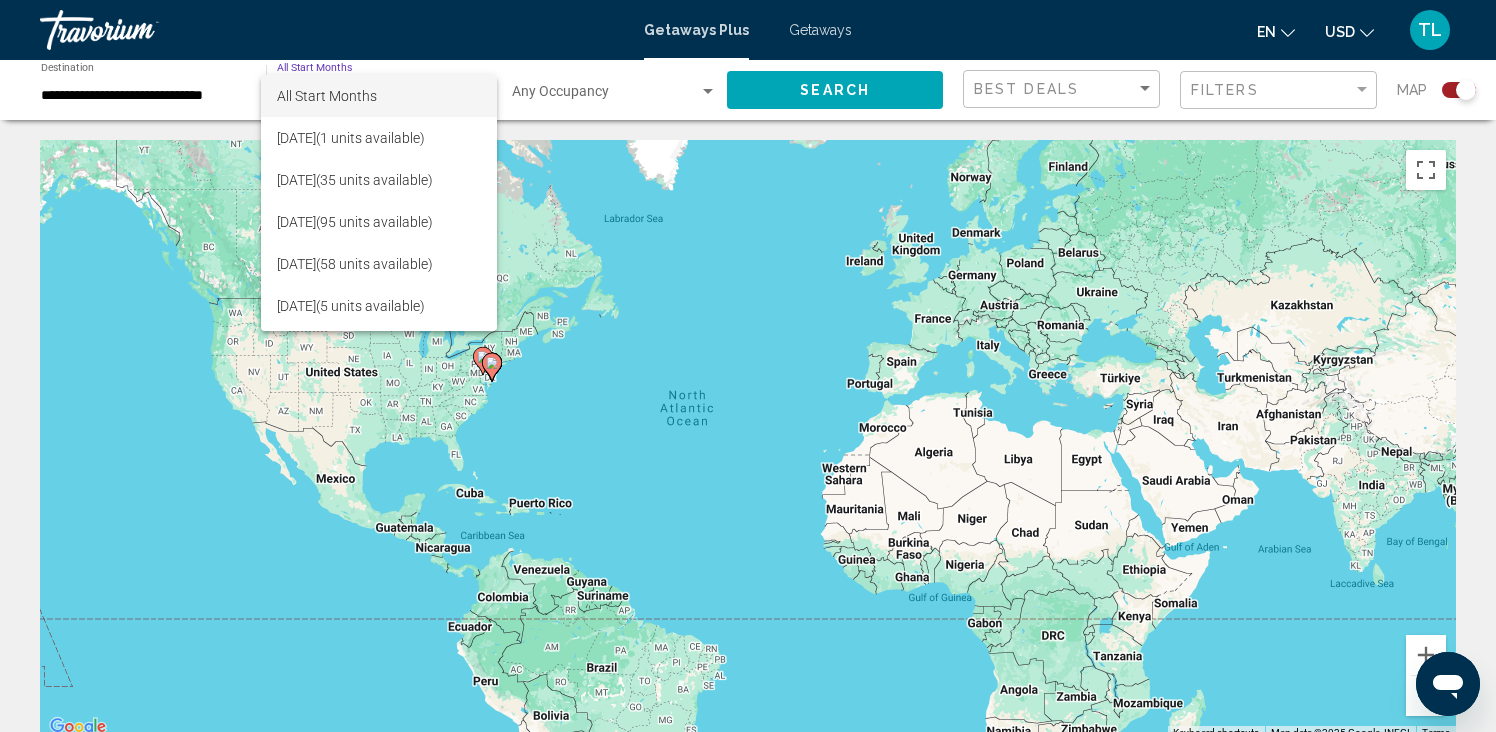 click on "All Start Months" at bounding box center [327, 96] 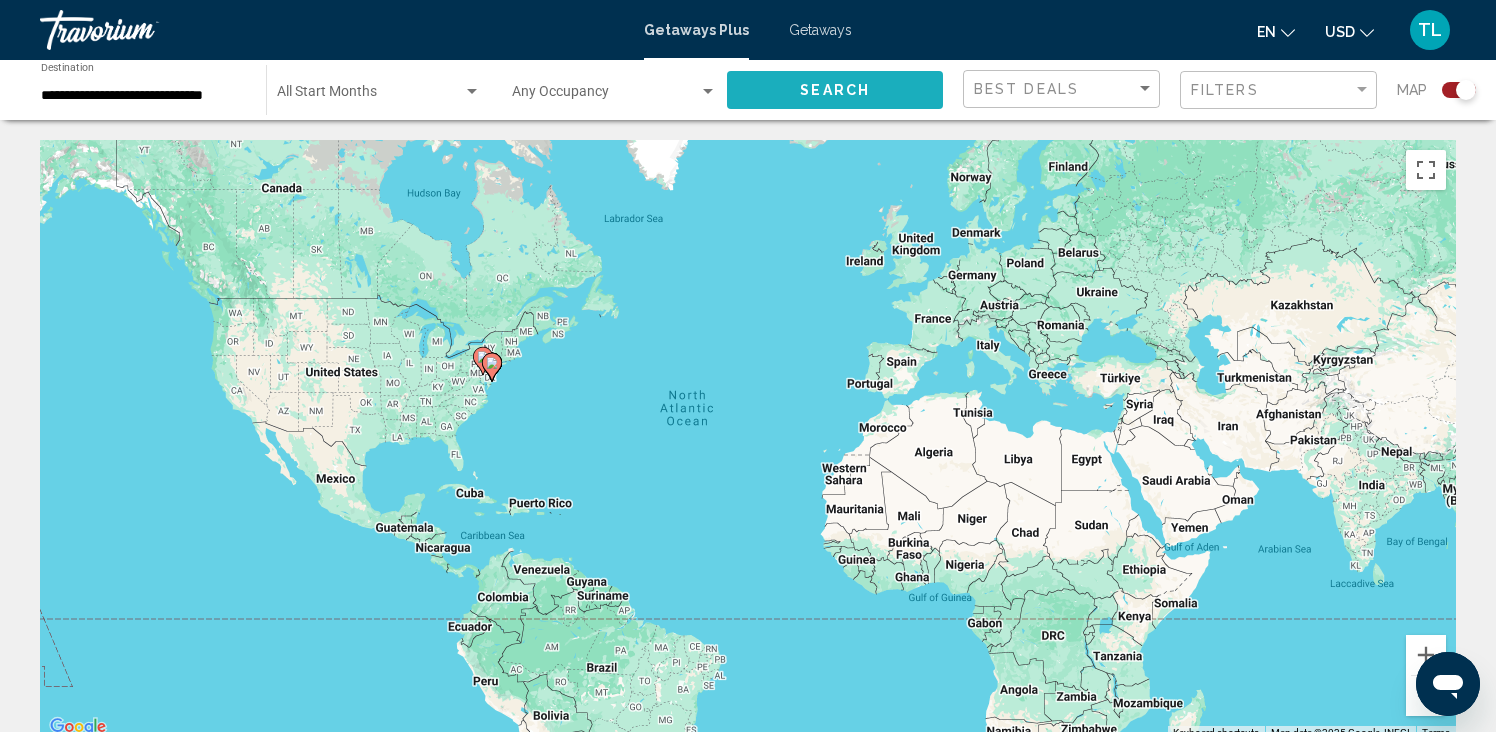 click on "Search" 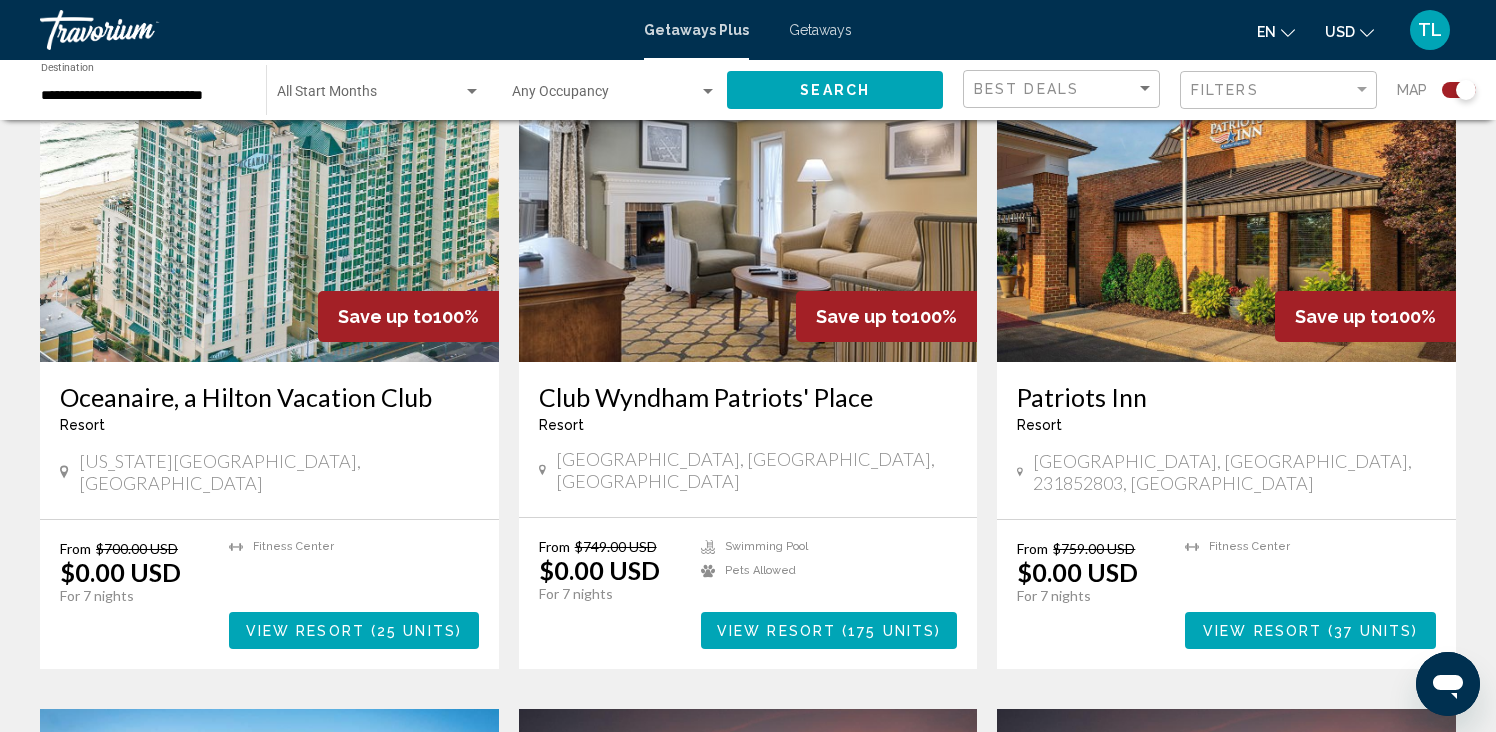 scroll, scrollTop: 823, scrollLeft: 0, axis: vertical 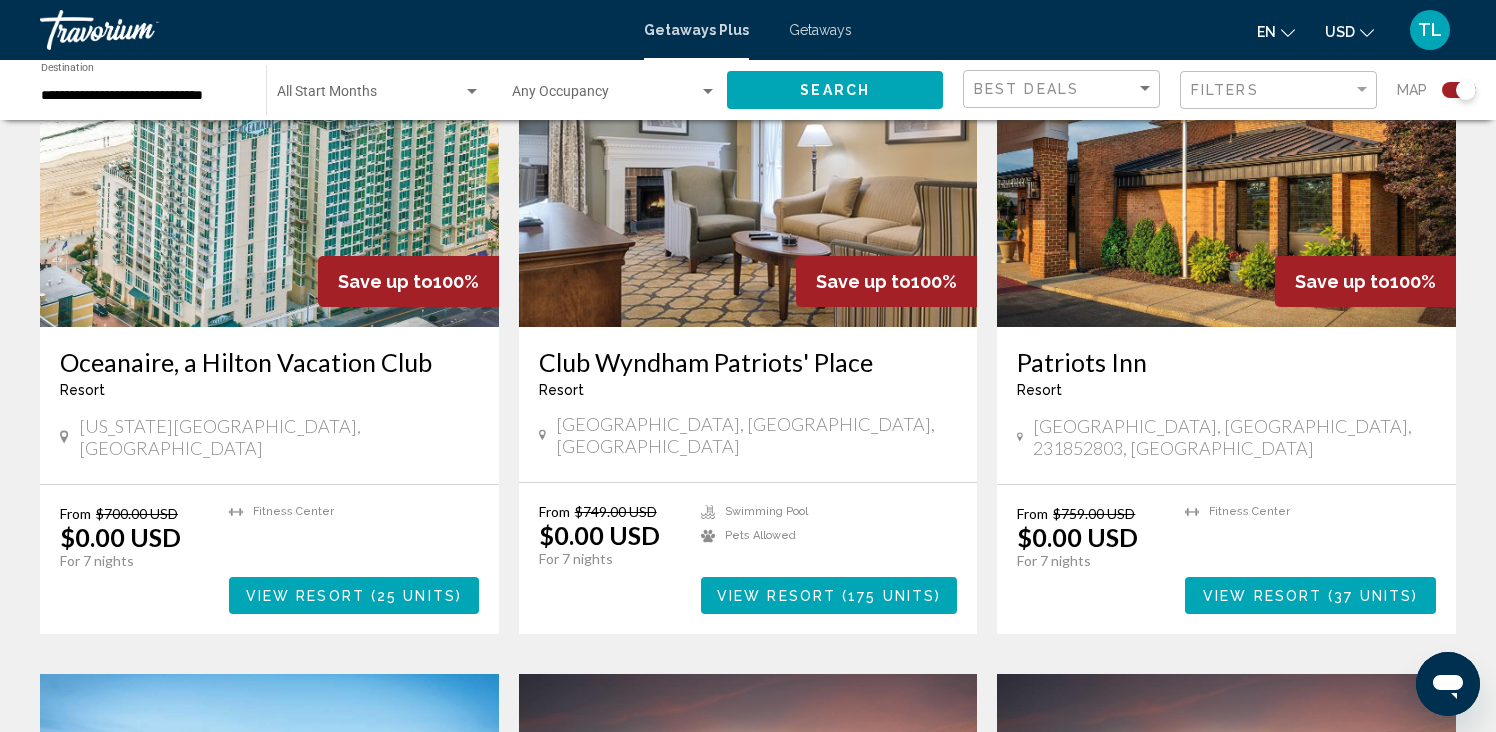 click on "View Resort    ( 25 units )" at bounding box center [354, 595] 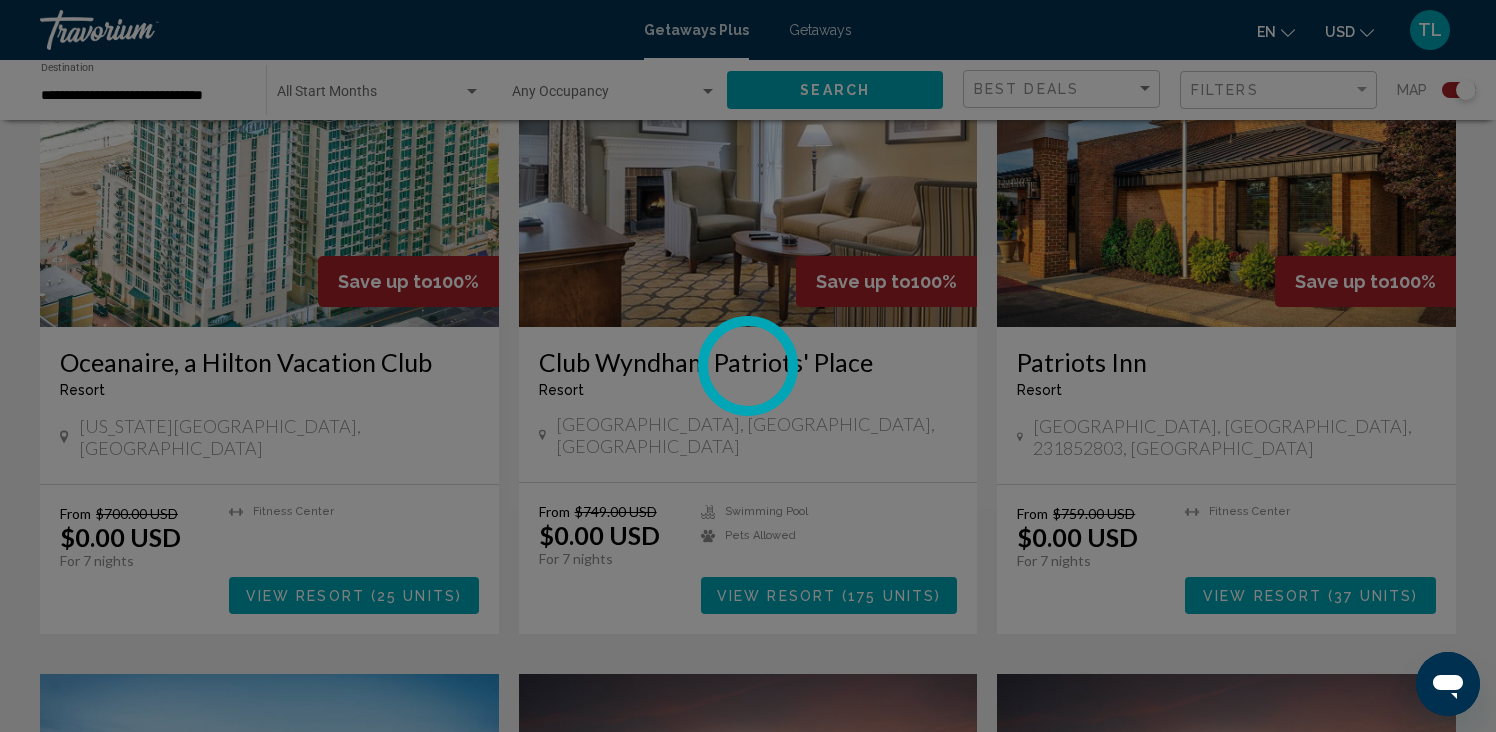 scroll, scrollTop: 0, scrollLeft: 0, axis: both 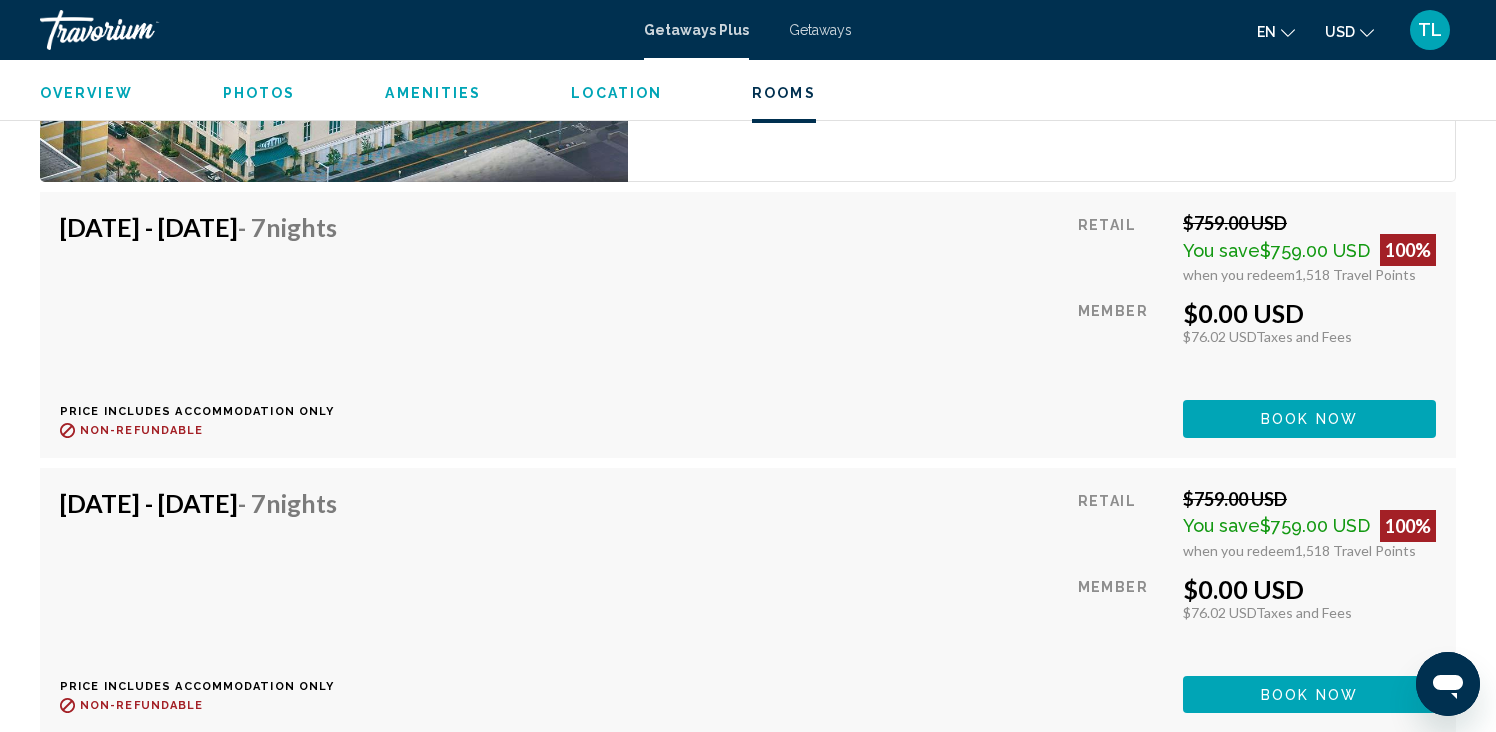 click on "[DATE] - [DATE]  - 7  Nights Price includes accommodation only
Refundable until :
Non-refundable Retail  $759.00 USD  You save  $759.00 USD   100%  when you redeem  1,518  Travel Points  Member  $0.00 USD   $76.02 USD  Taxes and Fees You earn  0  Travel Points  Book now This room is no longer available. Price includes accommodation only
Refundable until
Non-refundable Book now This room is no longer available." at bounding box center [748, -3225] 